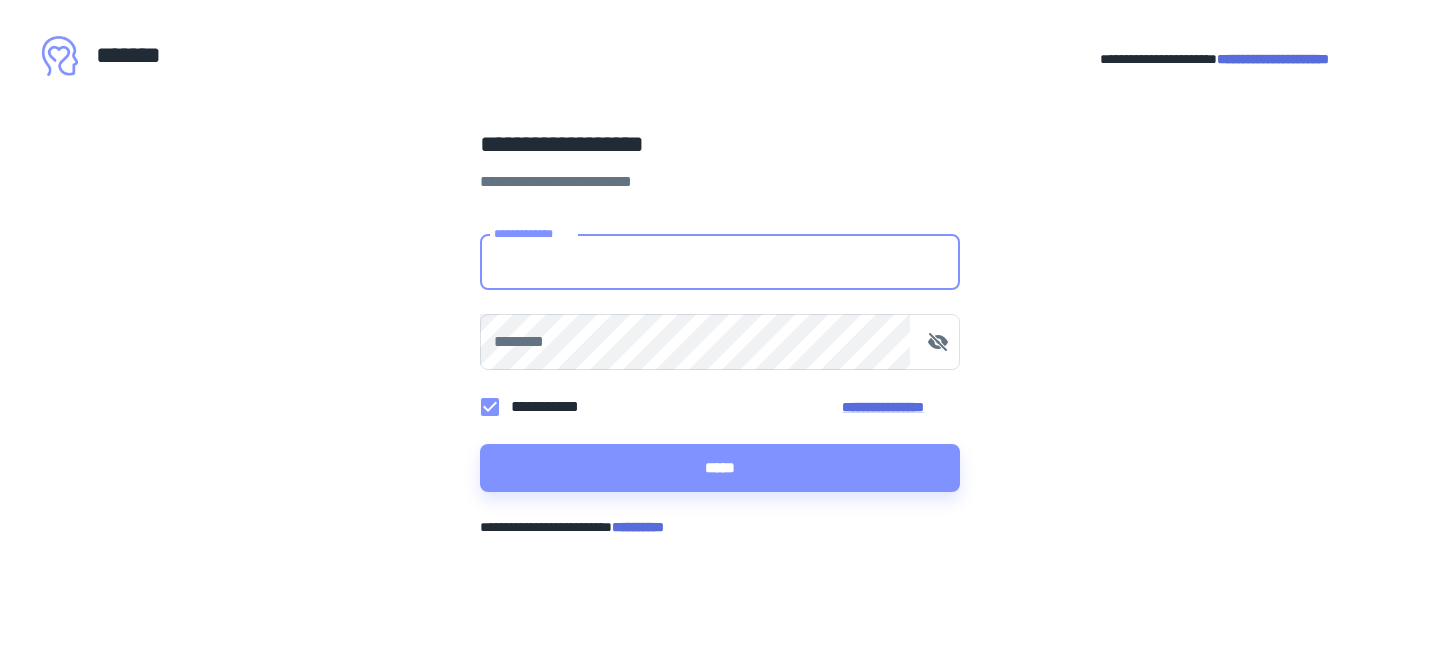 scroll, scrollTop: 0, scrollLeft: 0, axis: both 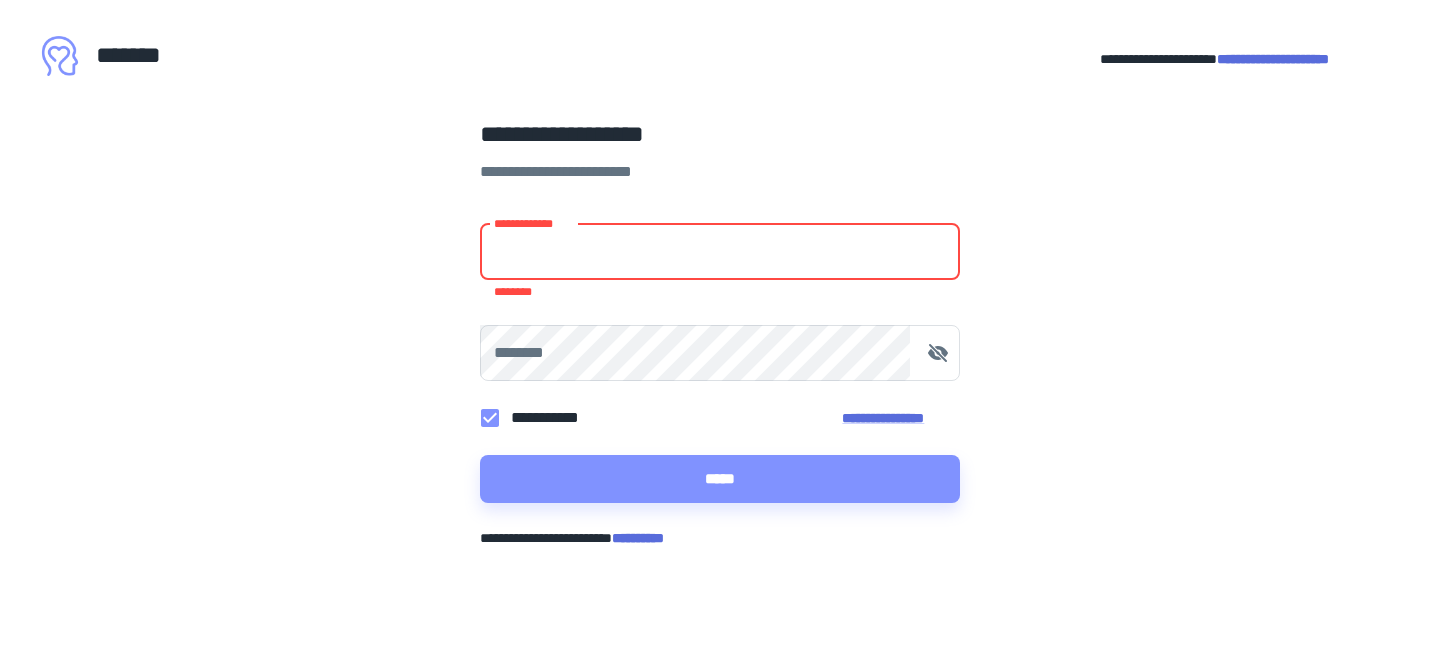 type on "**********" 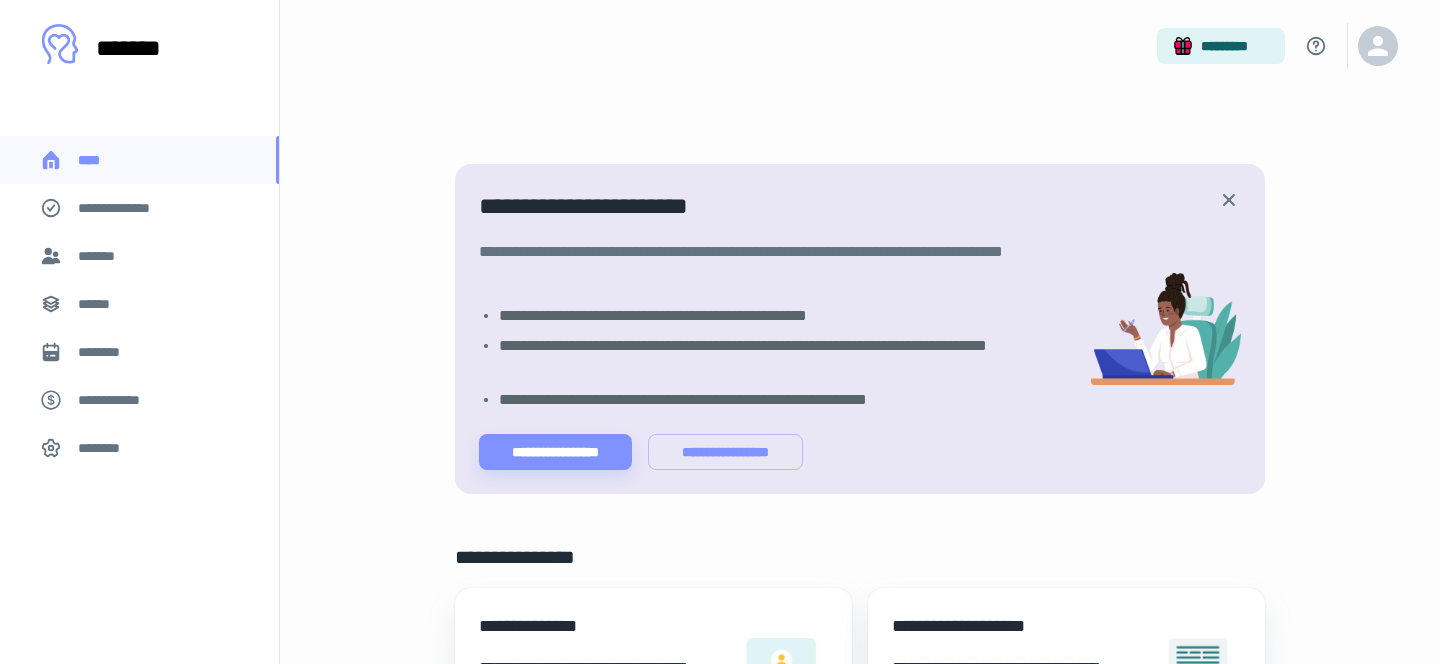 click on "**********" at bounding box center (127, 208) 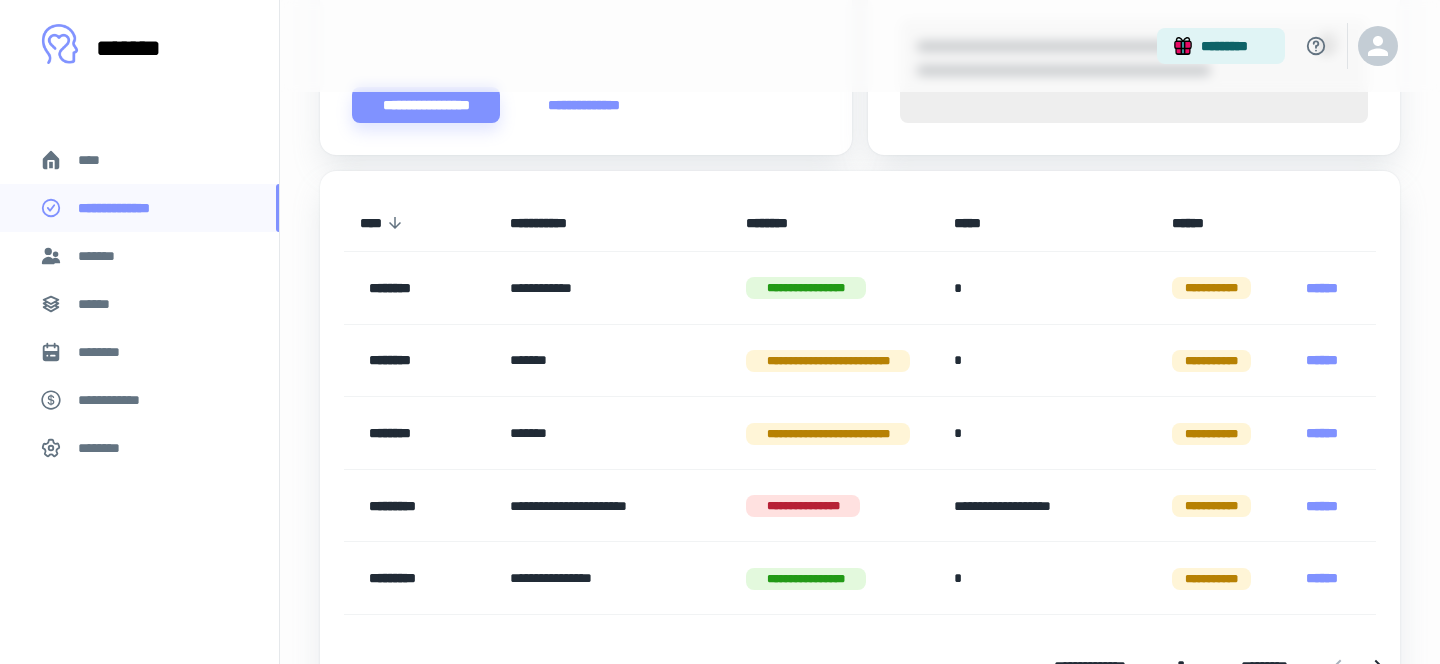 scroll, scrollTop: 854, scrollLeft: 0, axis: vertical 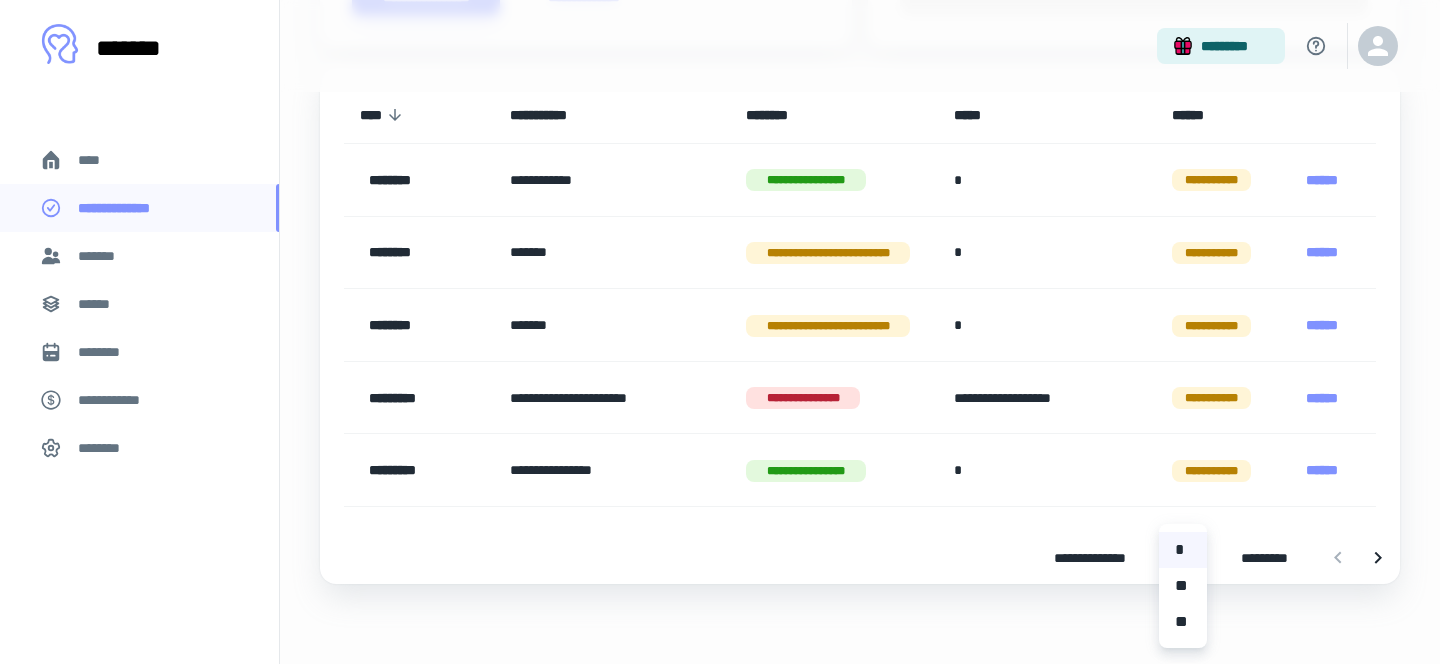 click on "**********" at bounding box center (720, -628) 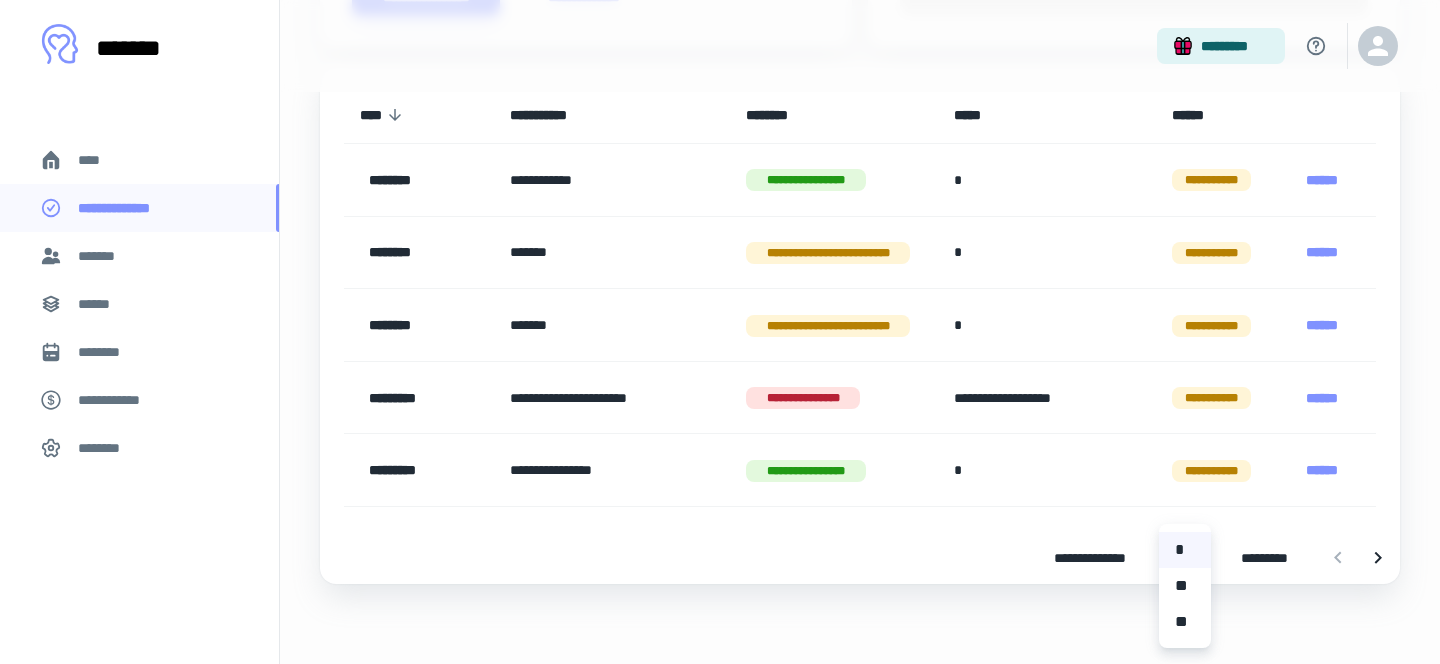 click on "**" at bounding box center (1185, 622) 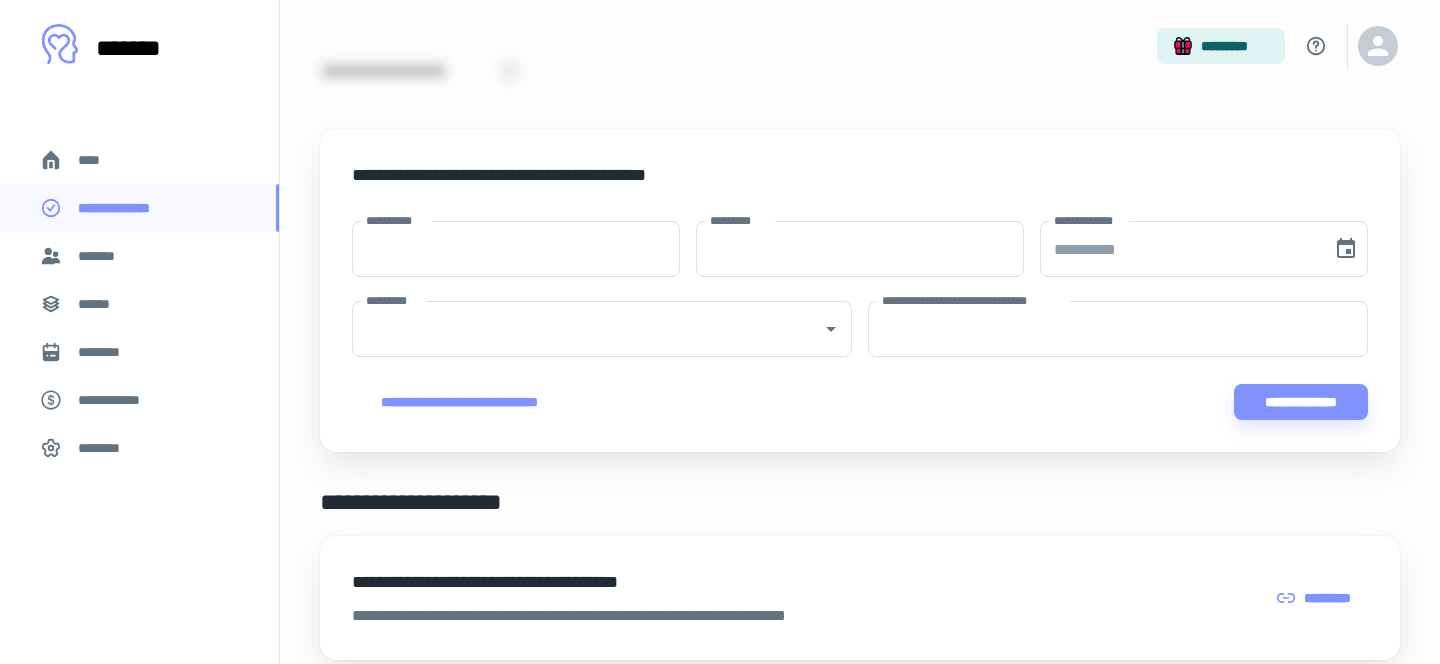 scroll, scrollTop: 21, scrollLeft: 0, axis: vertical 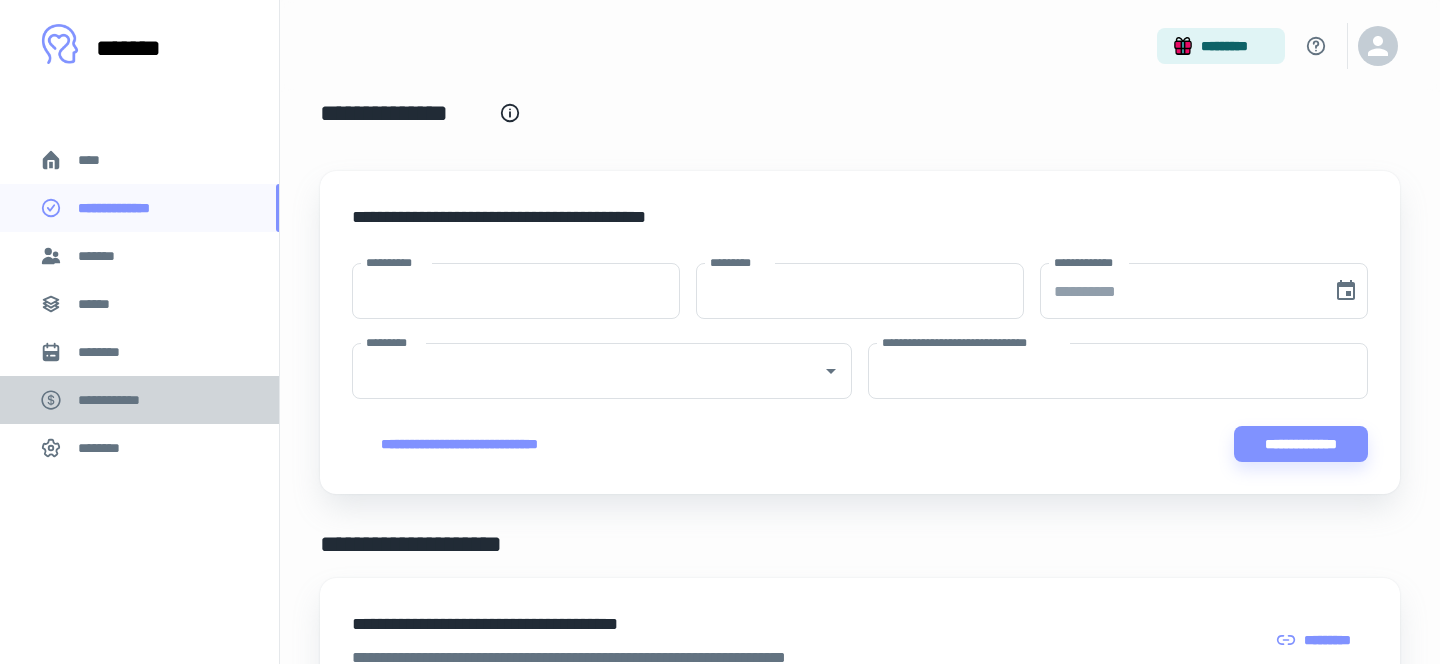 click on "**********" at bounding box center [119, 400] 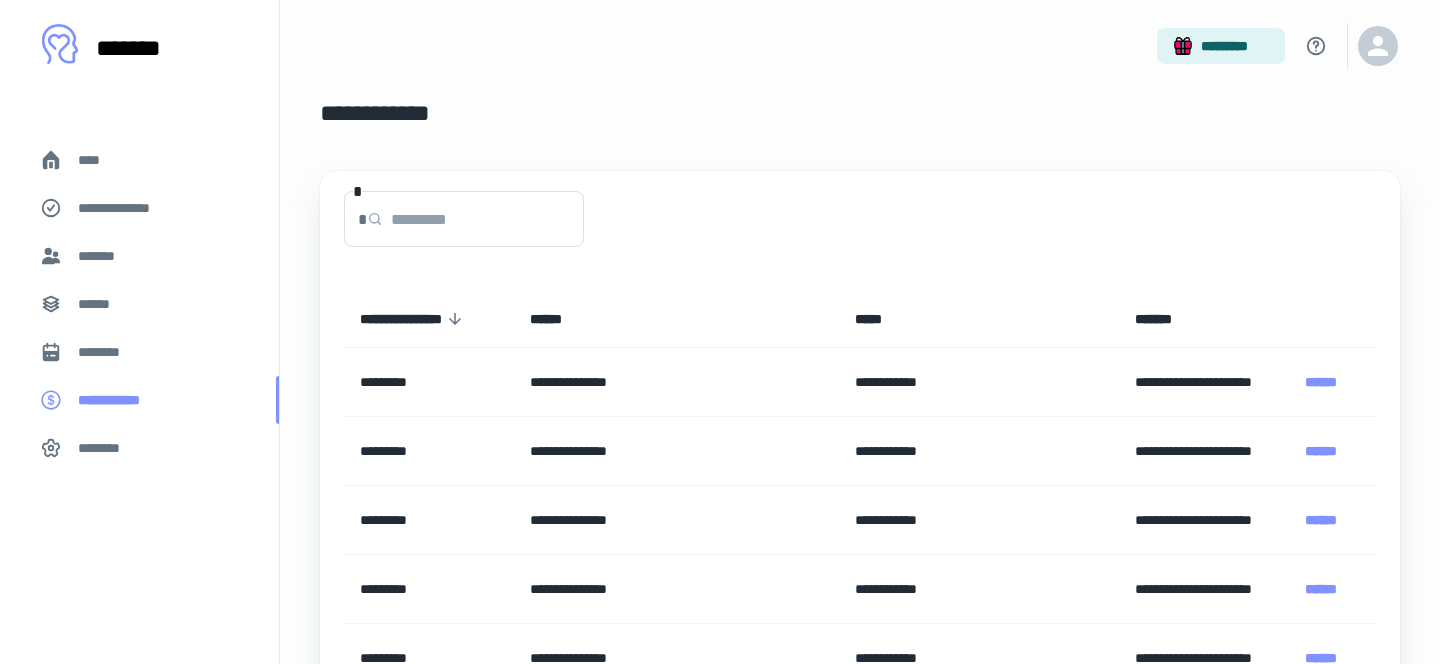 scroll, scrollTop: 0, scrollLeft: 0, axis: both 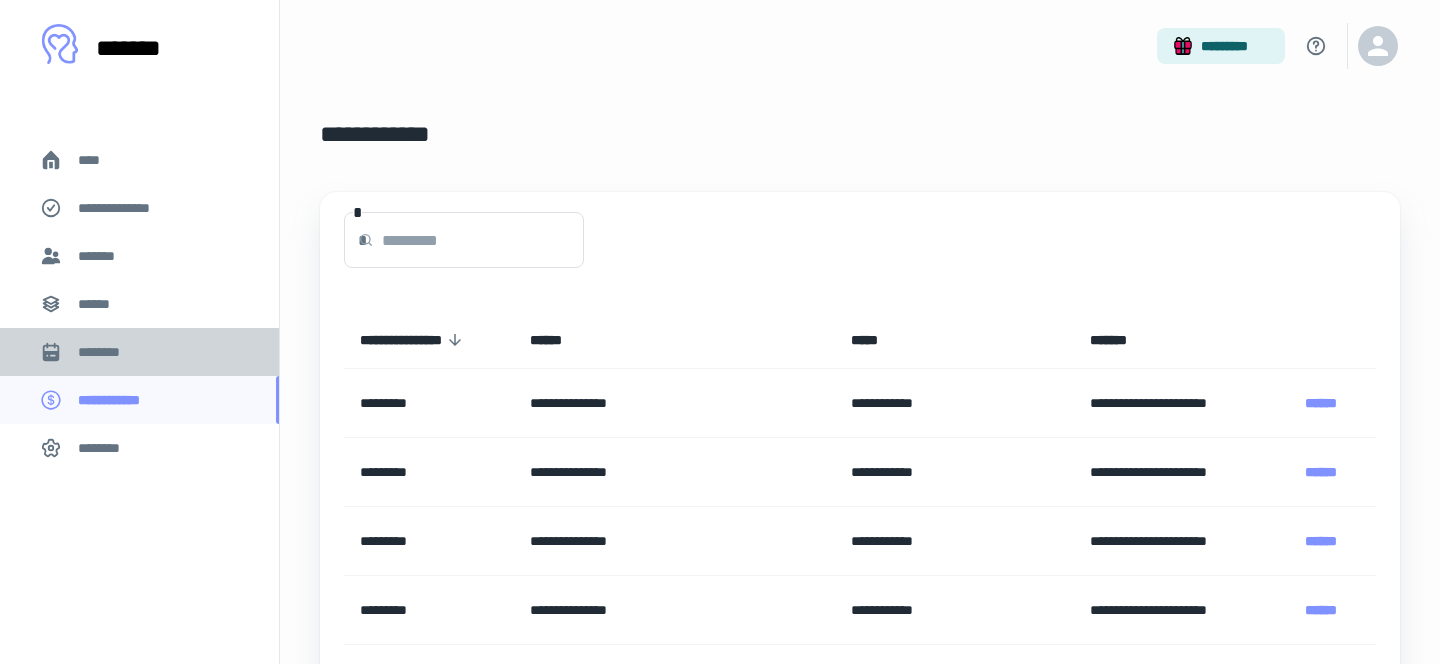 click on "********" at bounding box center (139, 352) 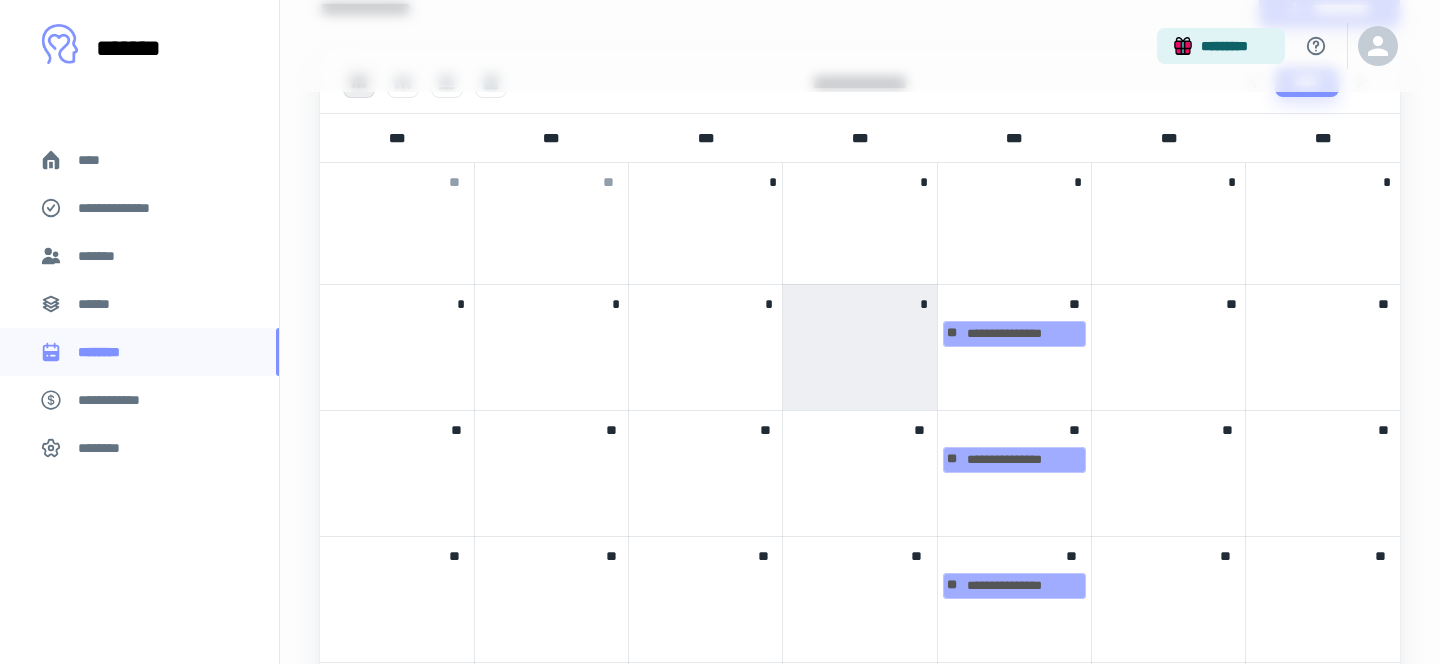 scroll, scrollTop: 565, scrollLeft: 0, axis: vertical 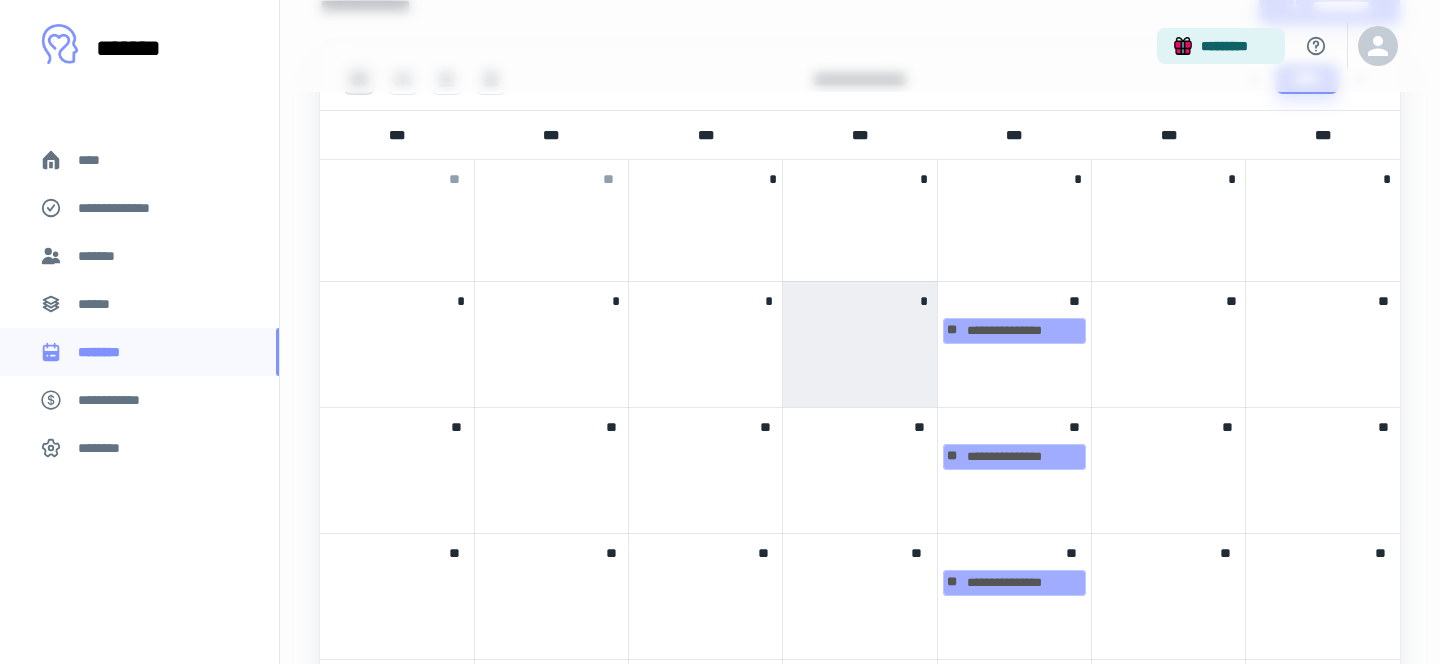 click on "******" at bounding box center [139, 304] 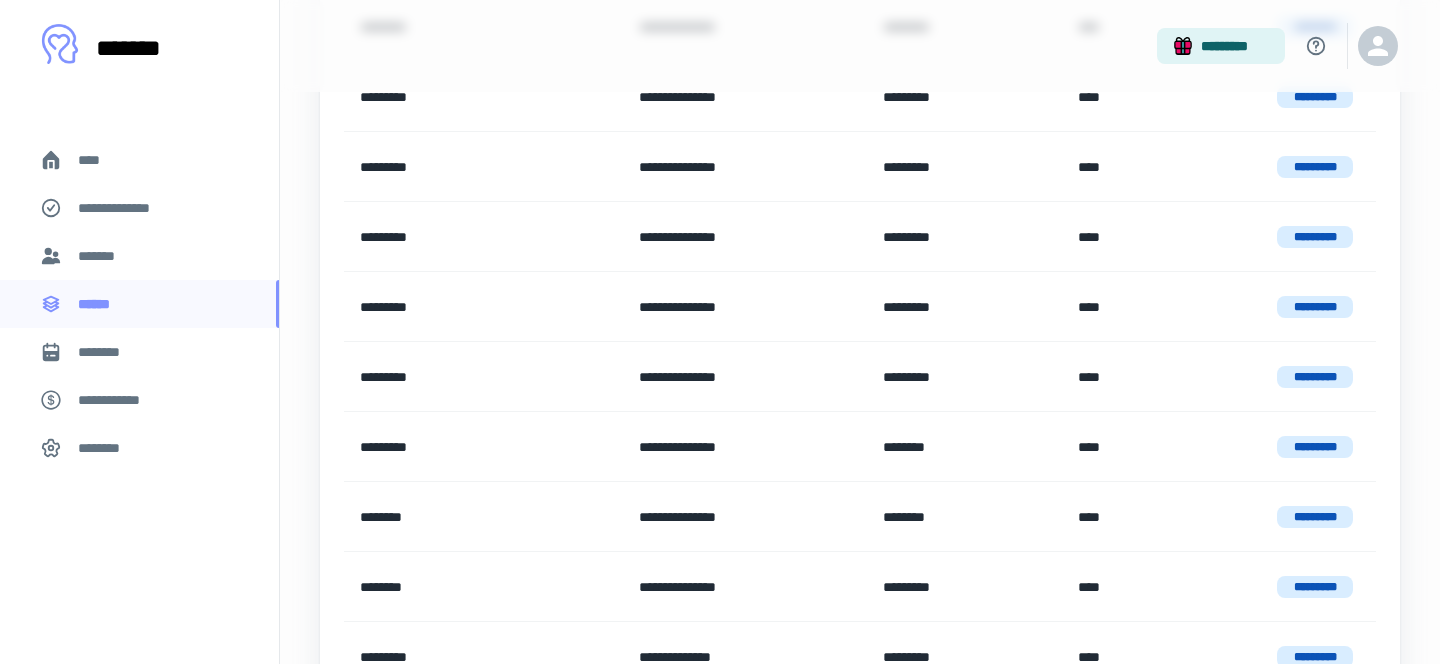 scroll, scrollTop: 731, scrollLeft: 0, axis: vertical 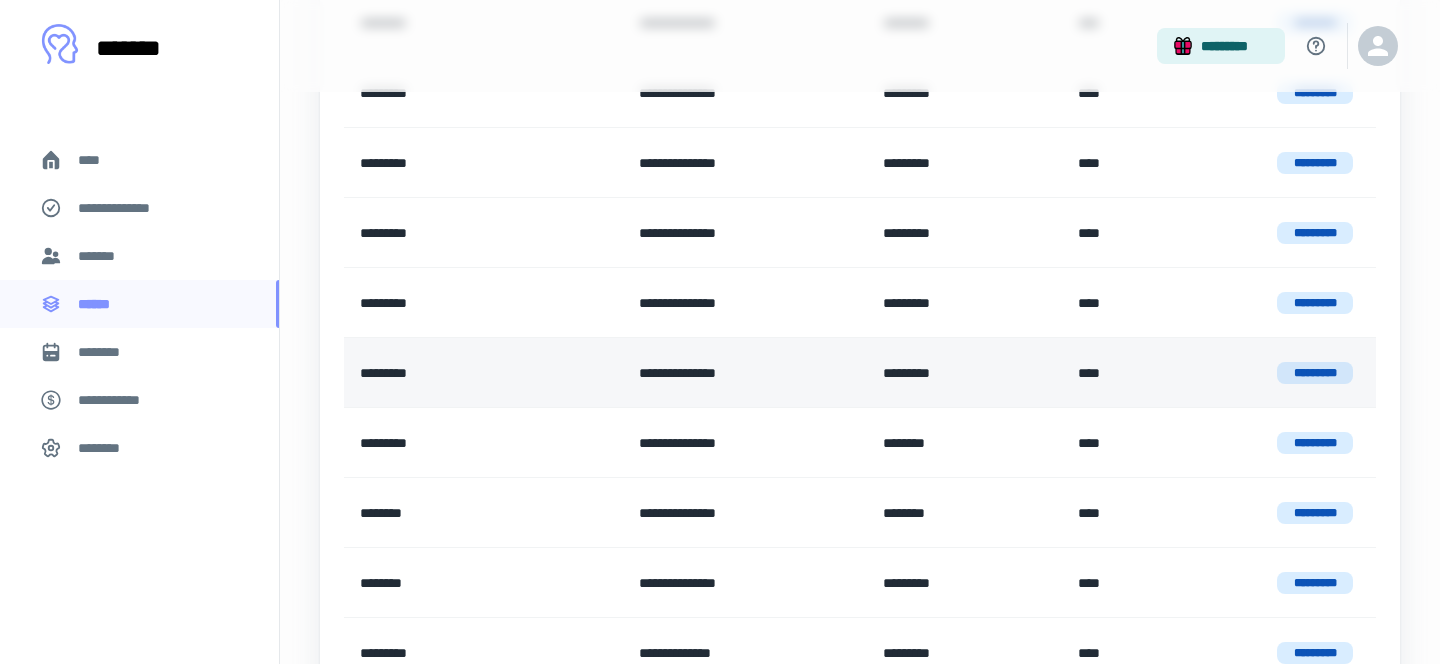 click on "*********" at bounding box center (483, 373) 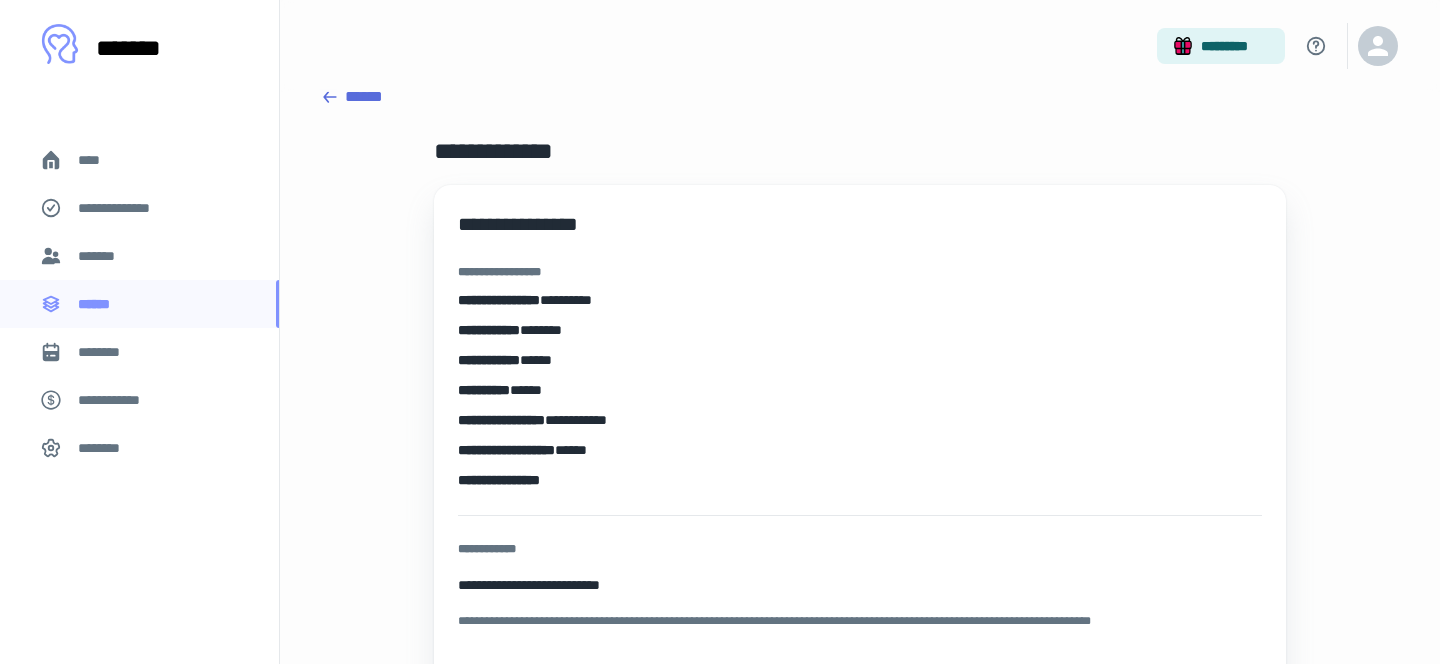 scroll, scrollTop: 27, scrollLeft: 0, axis: vertical 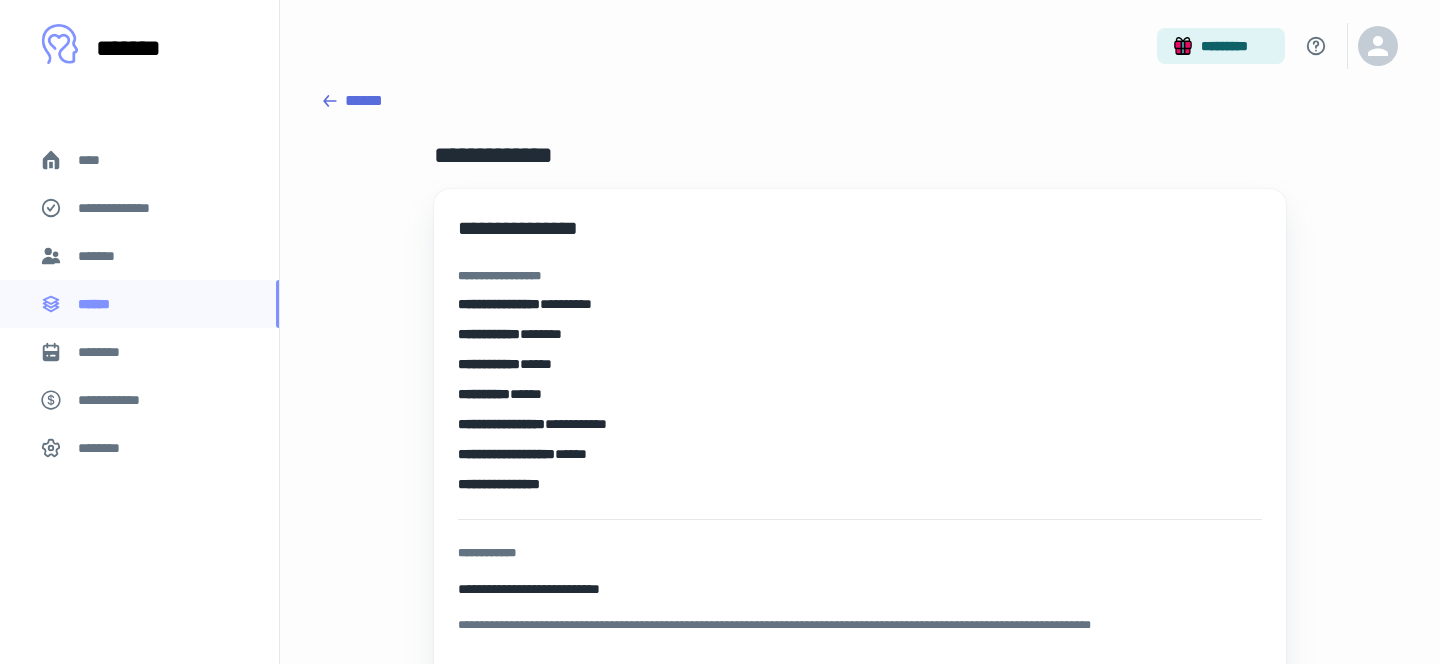 click on "*******" at bounding box center (139, 256) 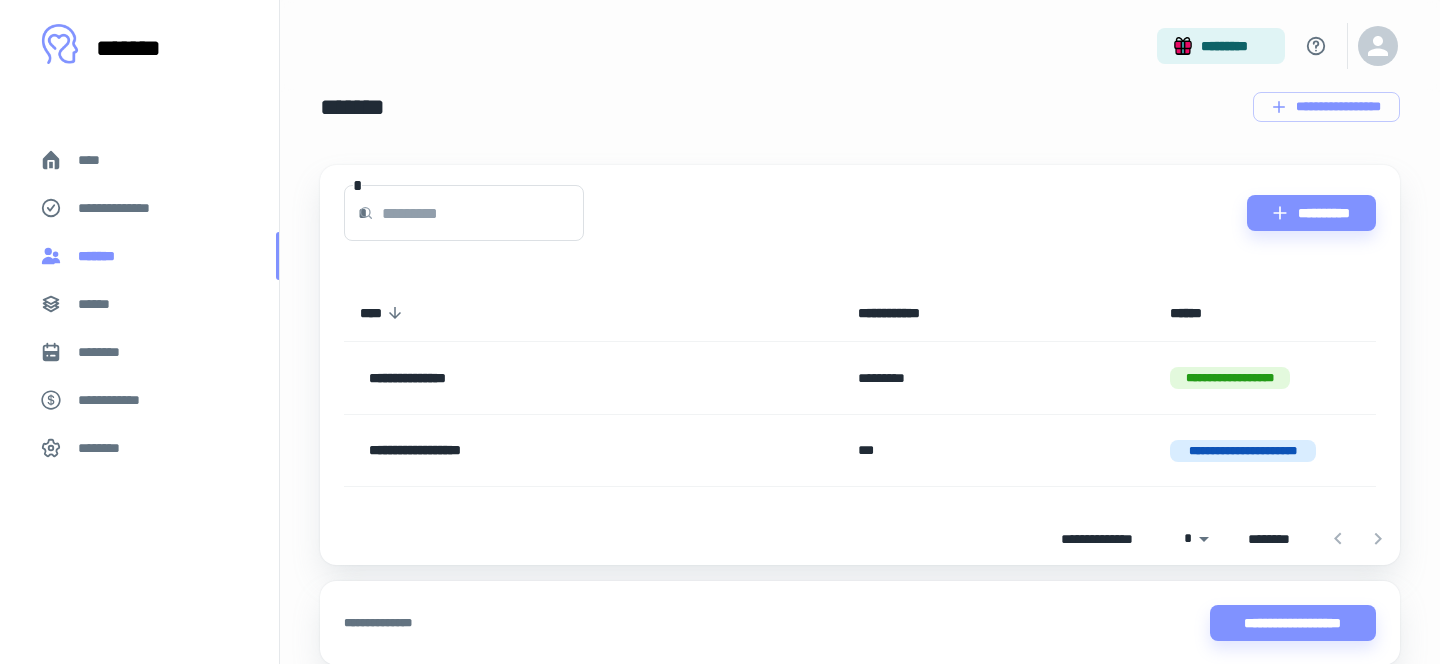 scroll, scrollTop: 0, scrollLeft: 0, axis: both 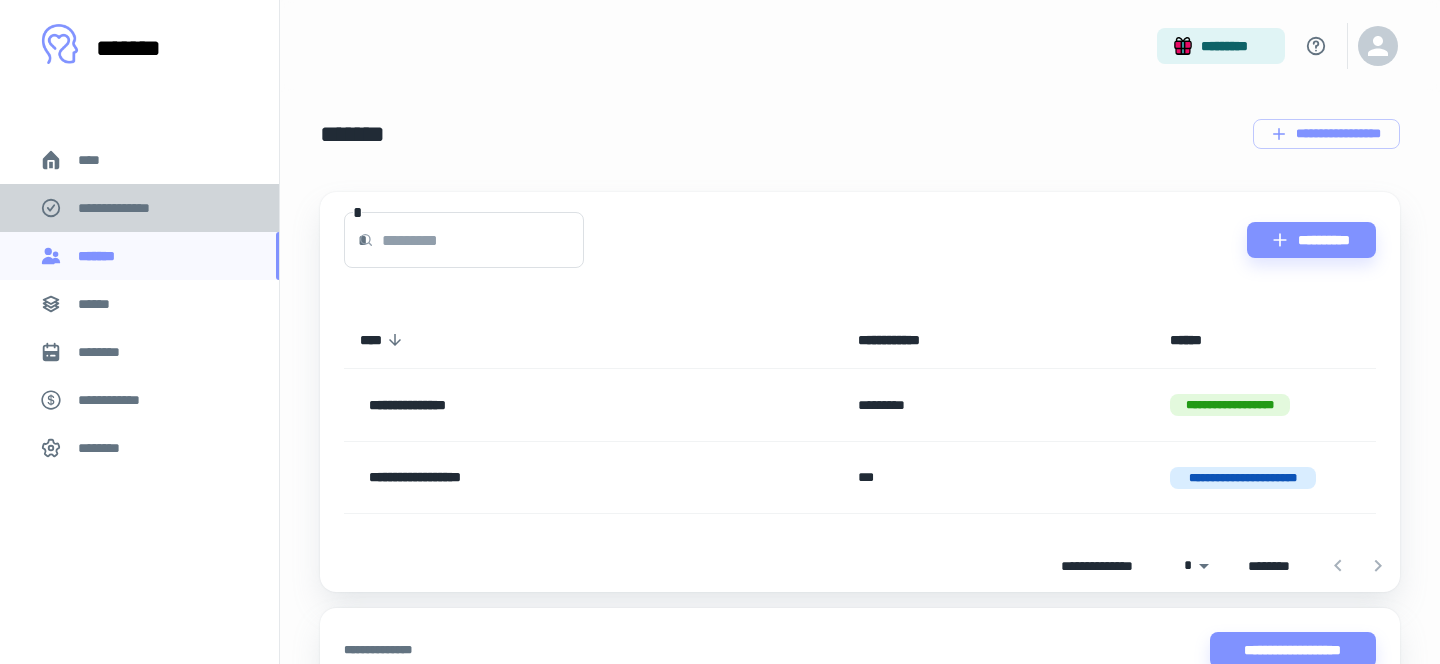 click on "**********" at bounding box center [127, 208] 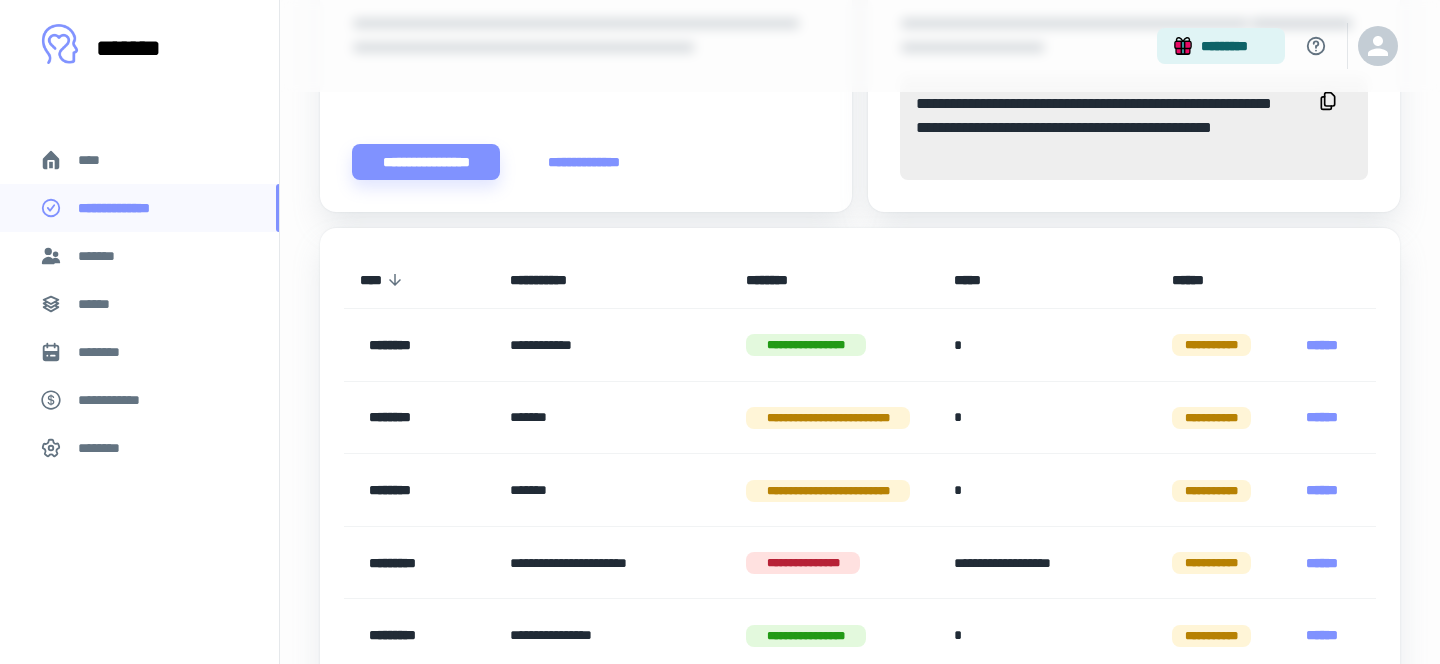 scroll, scrollTop: 799, scrollLeft: 0, axis: vertical 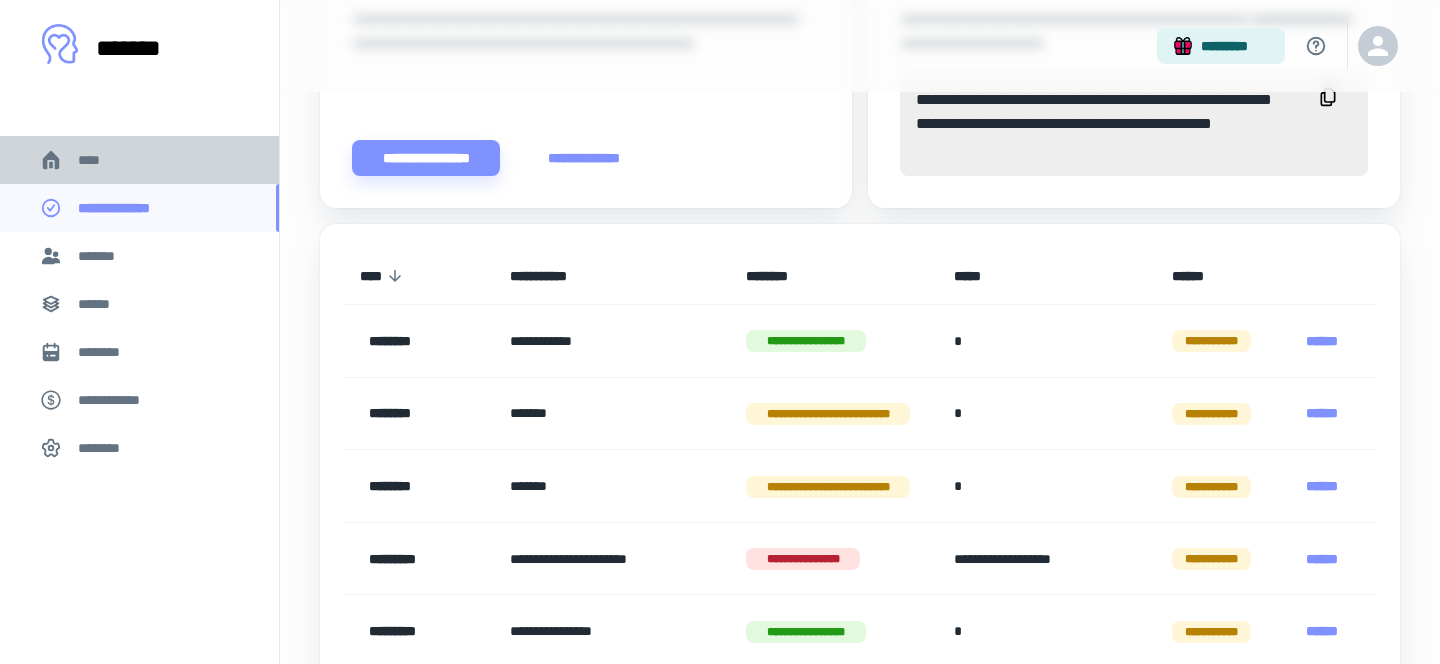 click on "****" at bounding box center [139, 160] 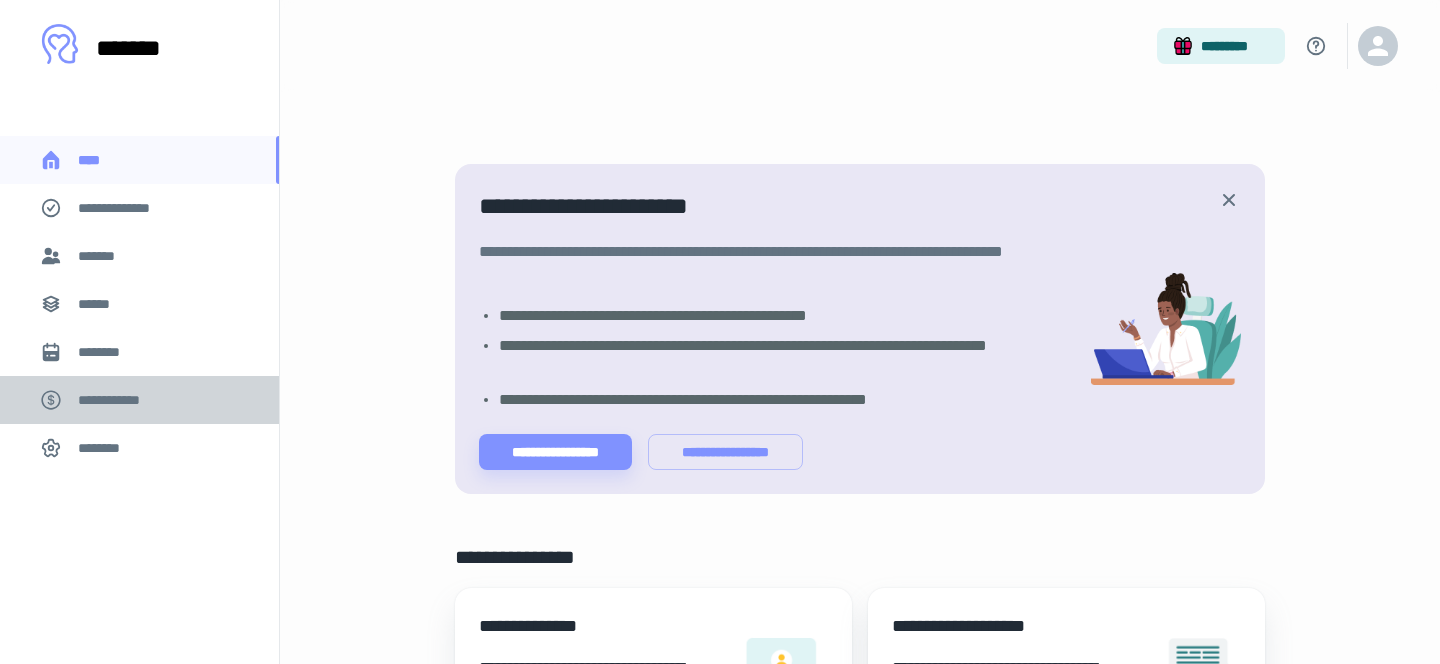 click on "**********" at bounding box center (139, 400) 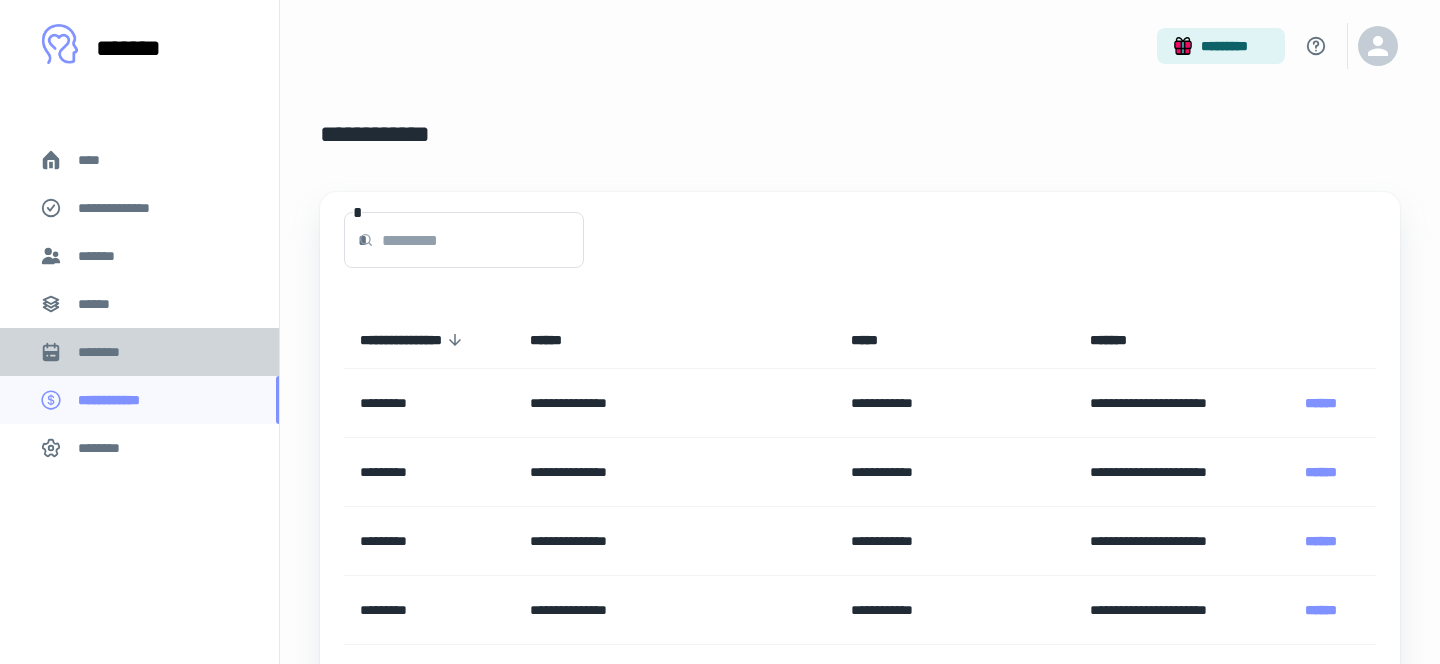 click on "********" at bounding box center [139, 352] 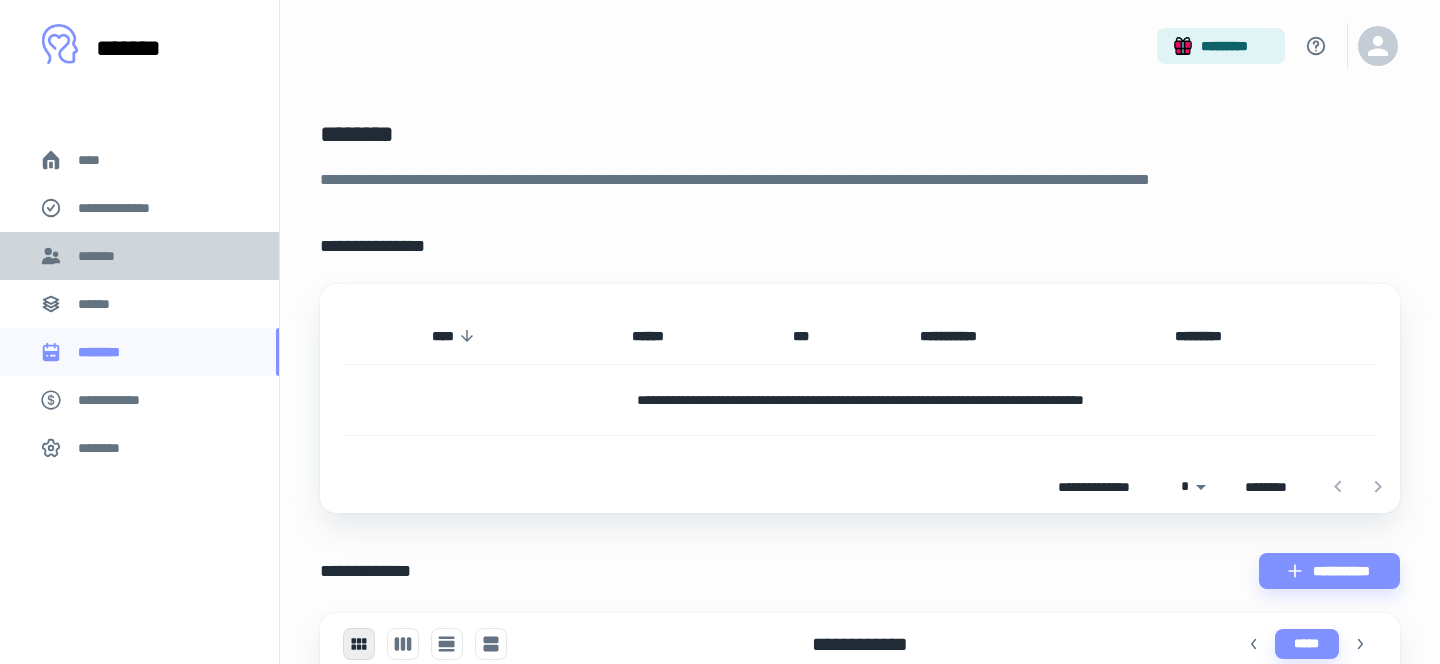 click on "*******" at bounding box center [139, 256] 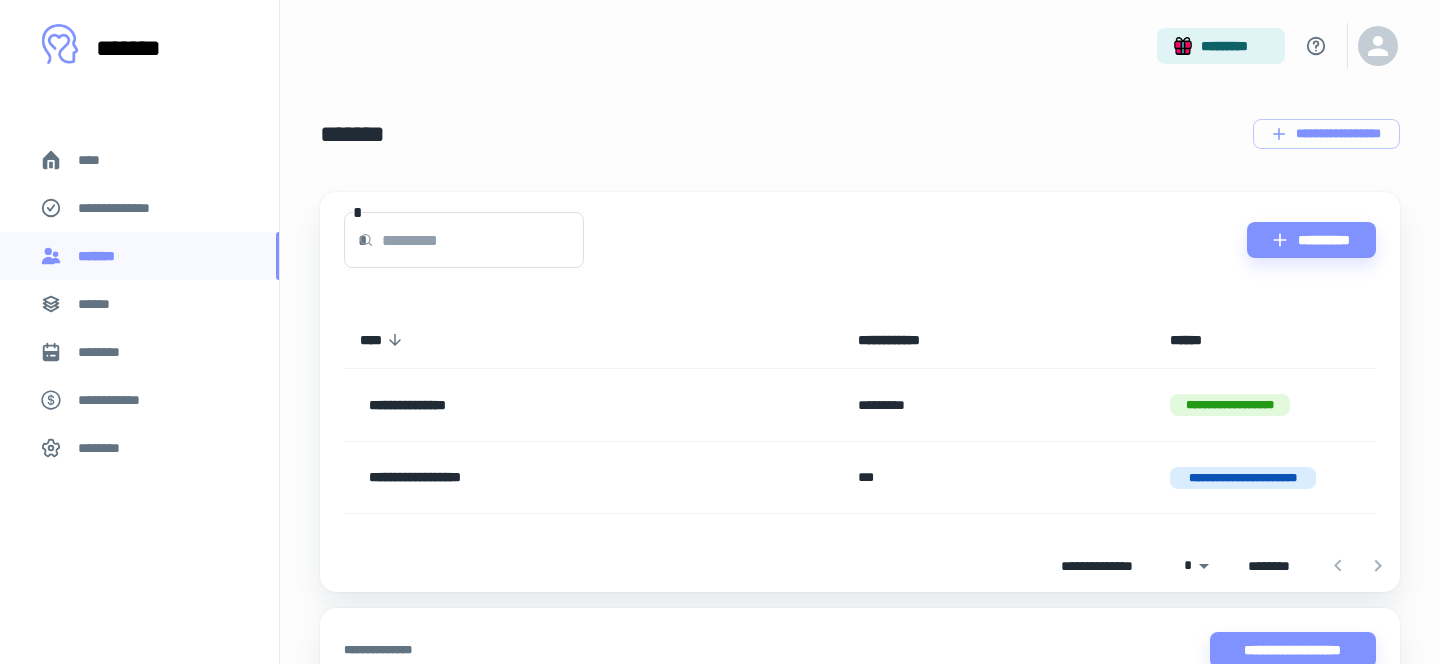 click on "****" at bounding box center (139, 160) 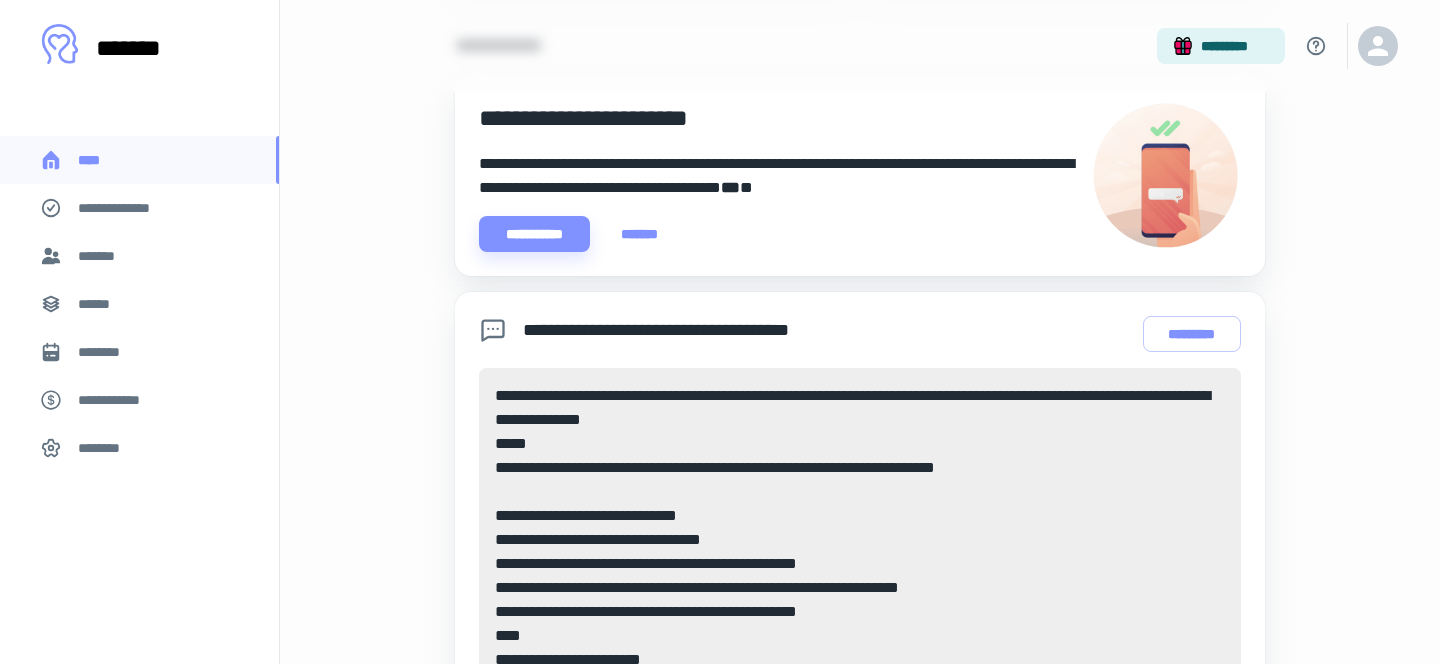 scroll, scrollTop: 0, scrollLeft: 0, axis: both 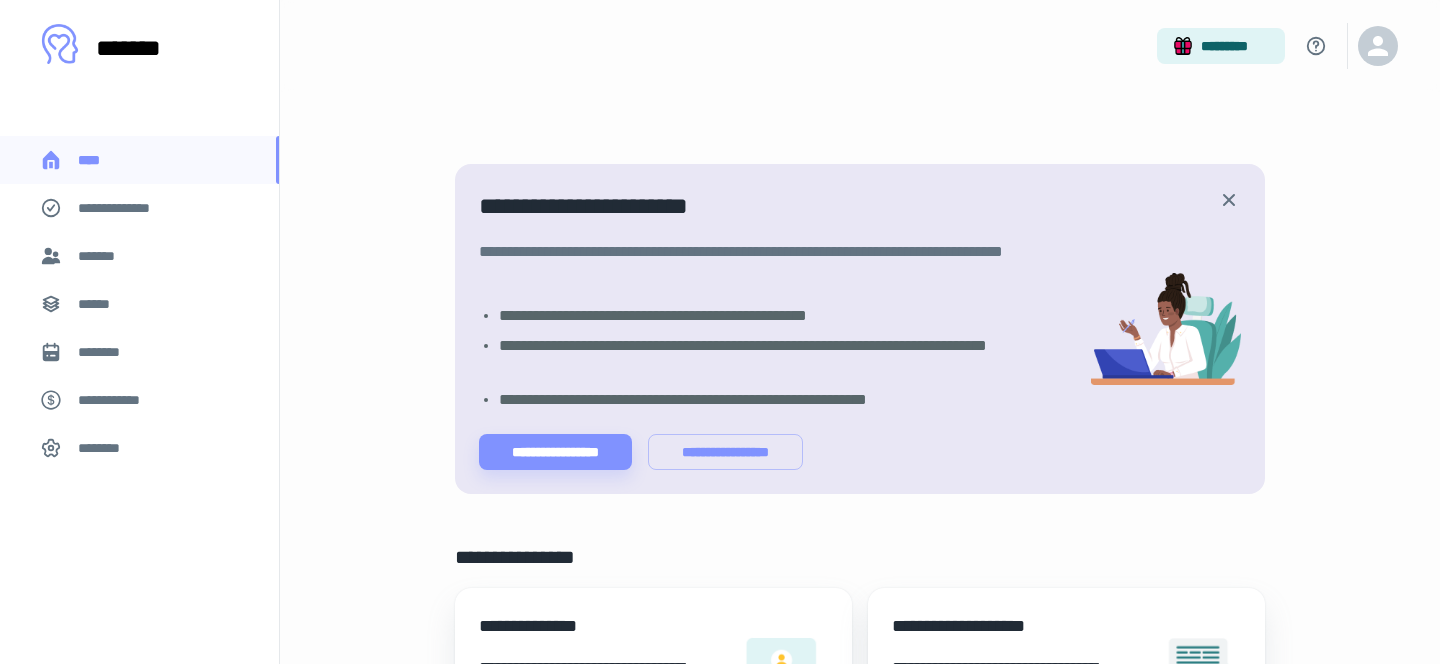 click on "********" at bounding box center [139, 352] 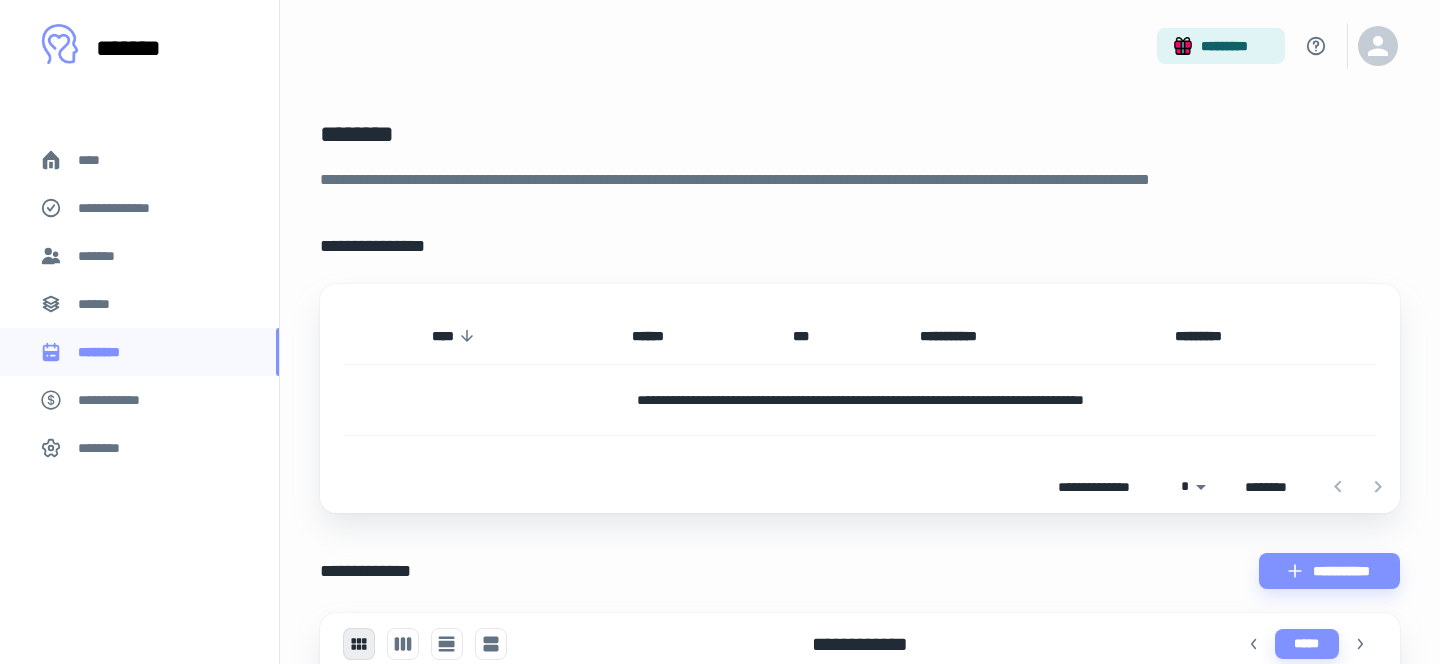 click on "**********" at bounding box center (119, 400) 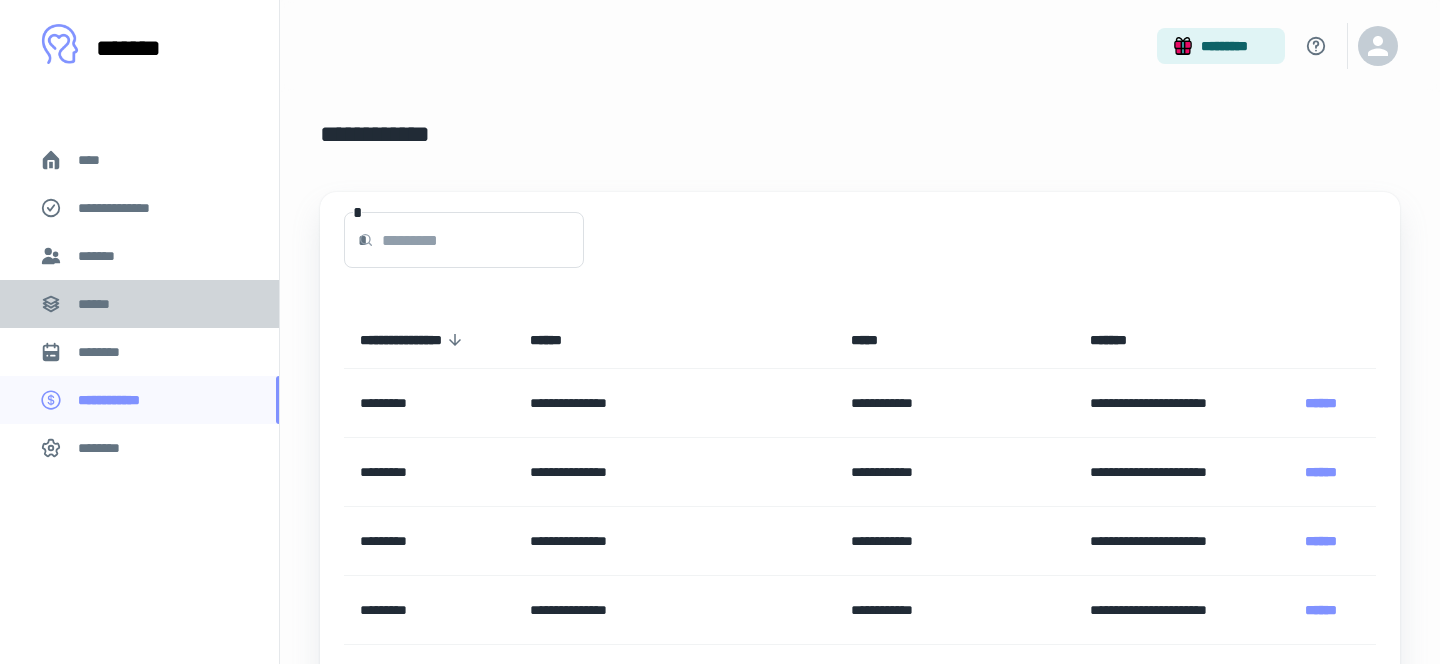 click on "******" at bounding box center (139, 304) 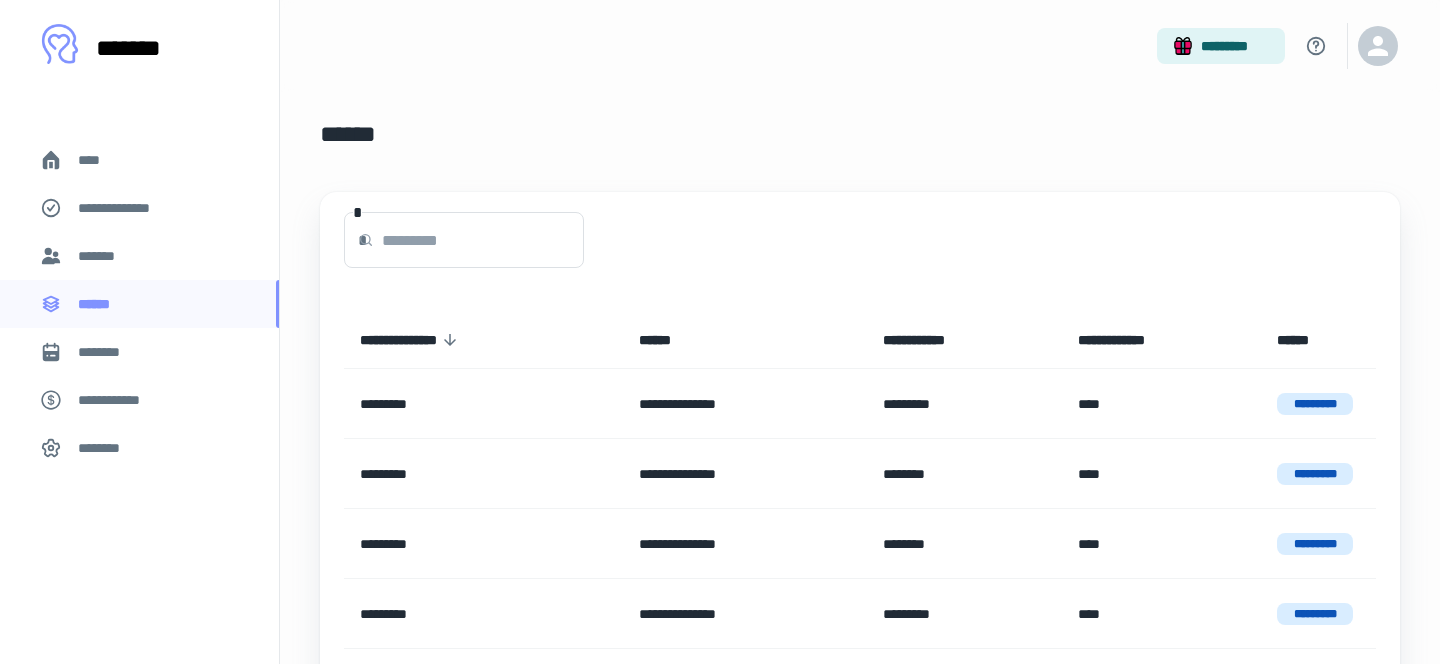 click on "*******" at bounding box center (139, 256) 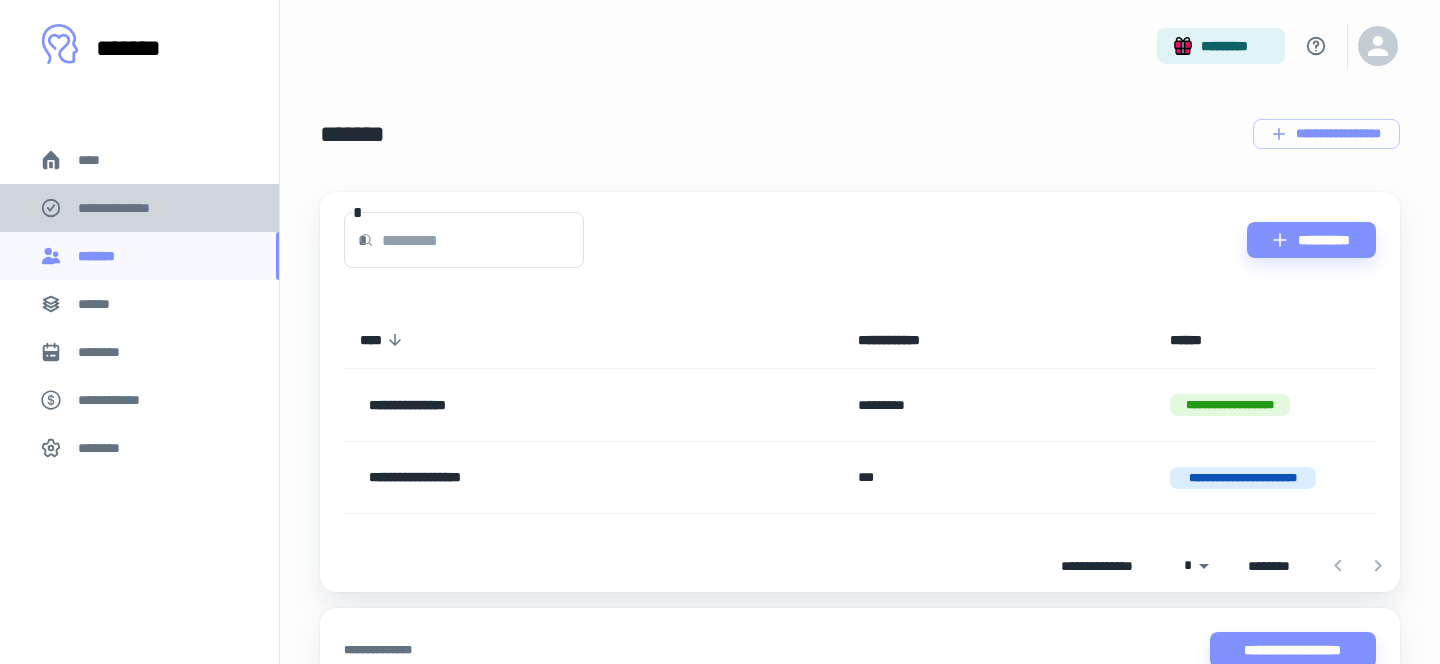 click on "**********" at bounding box center [127, 208] 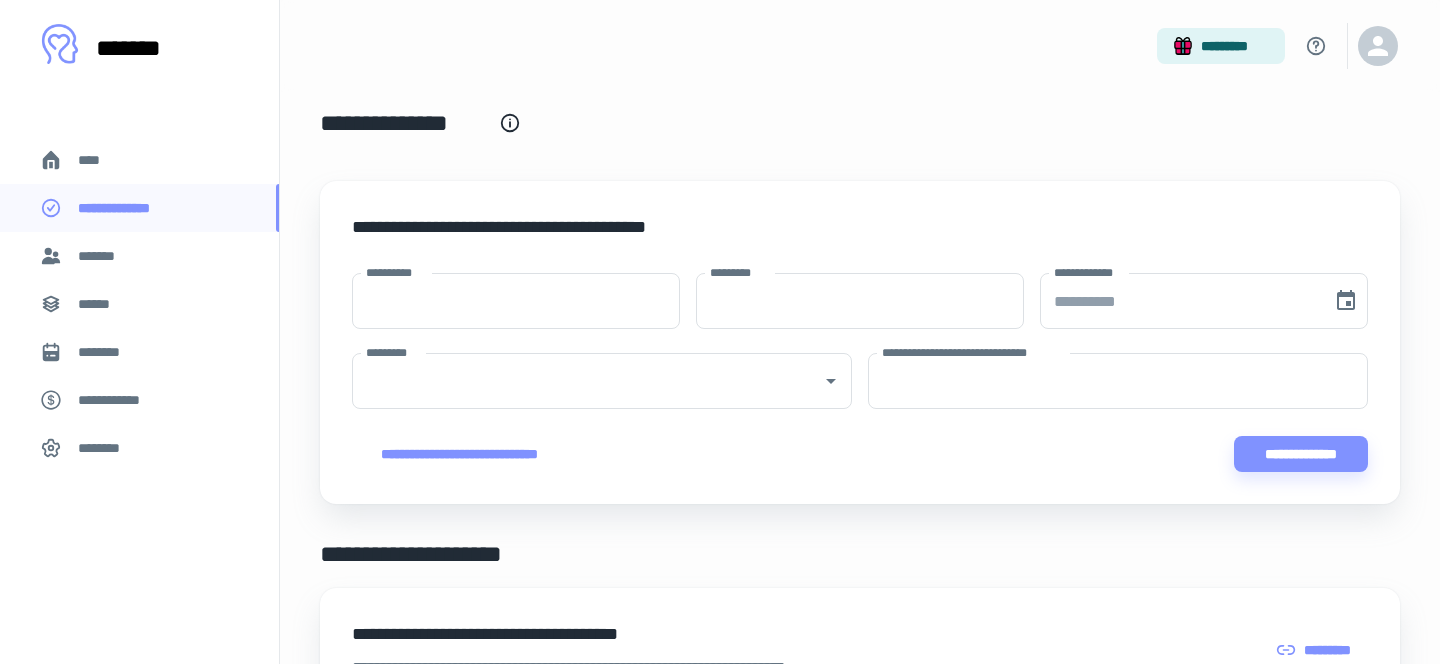 scroll, scrollTop: 0, scrollLeft: 0, axis: both 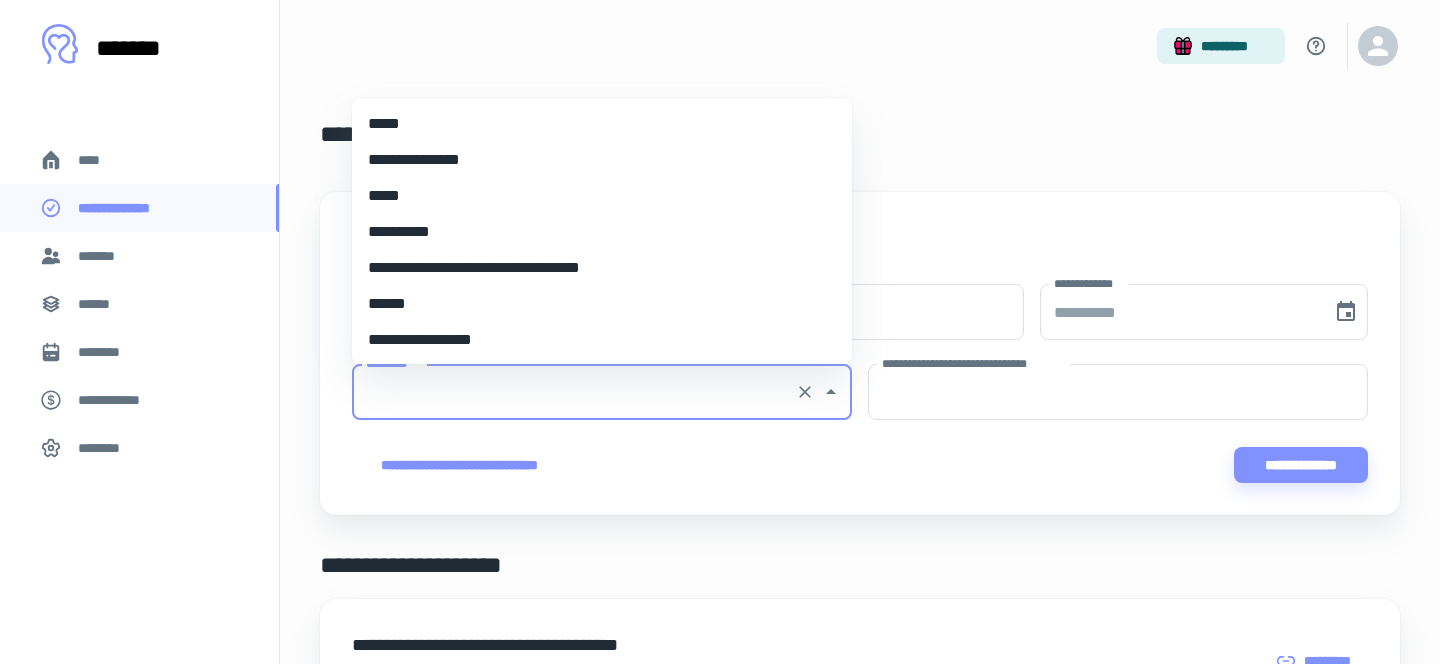 click on "*********" at bounding box center (574, 392) 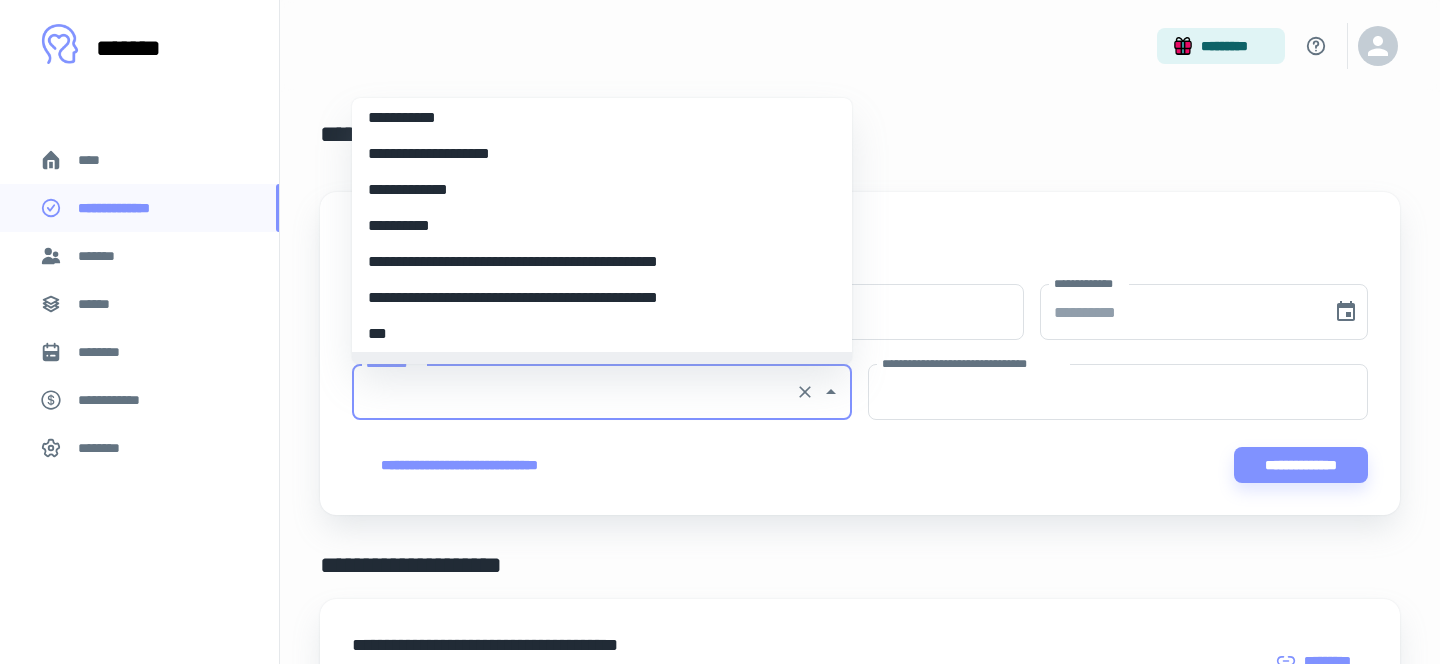 click on "**********" at bounding box center (860, 830) 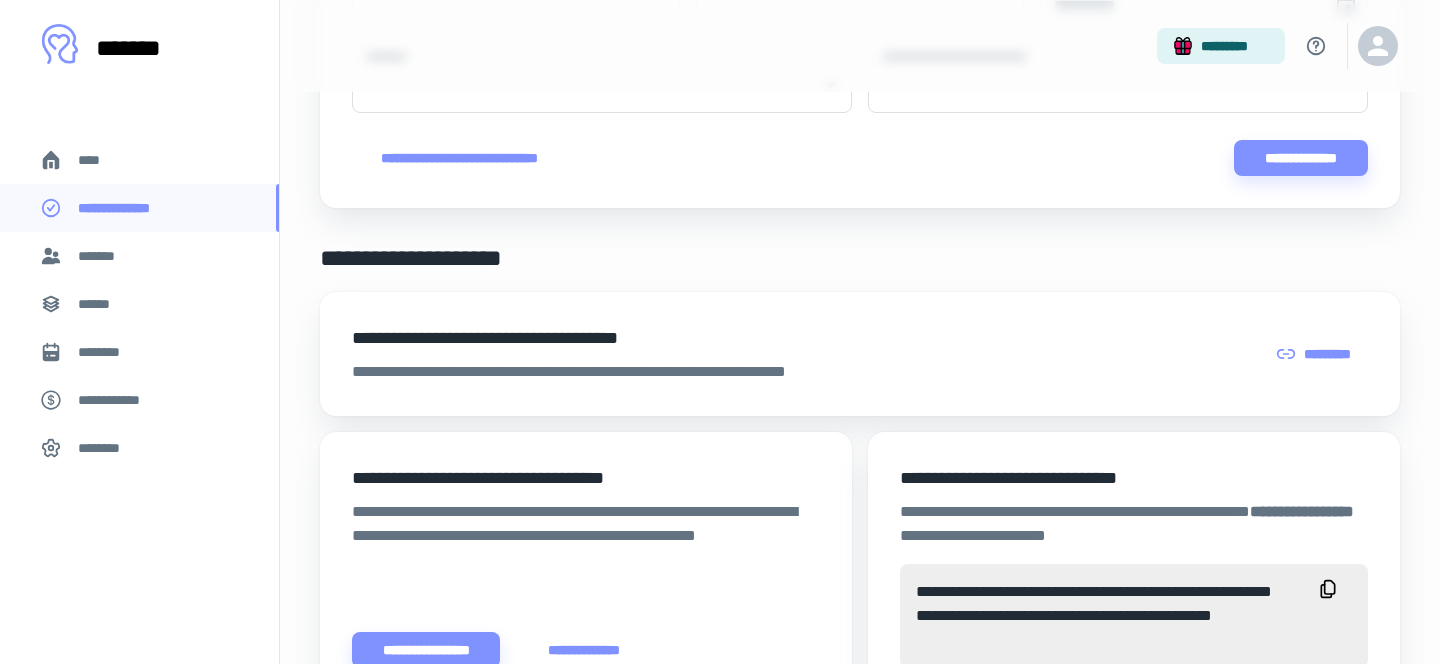 scroll, scrollTop: 0, scrollLeft: 0, axis: both 